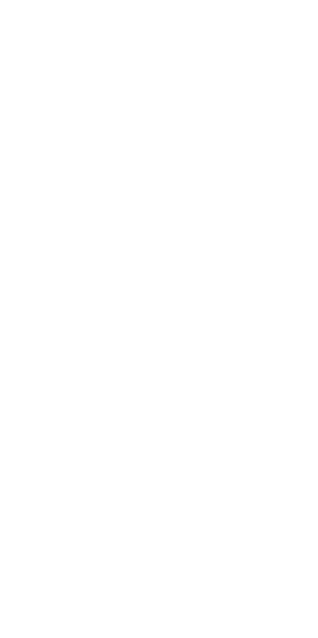 scroll, scrollTop: 0, scrollLeft: 0, axis: both 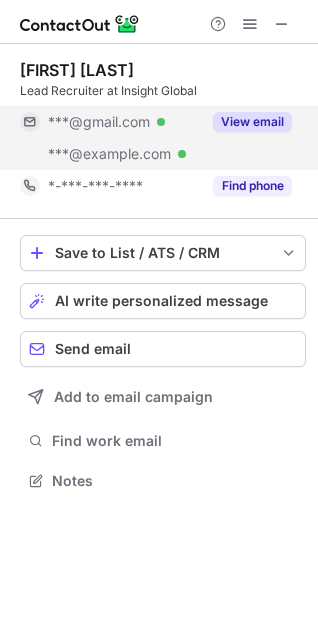 click on "View email" at bounding box center (252, 122) 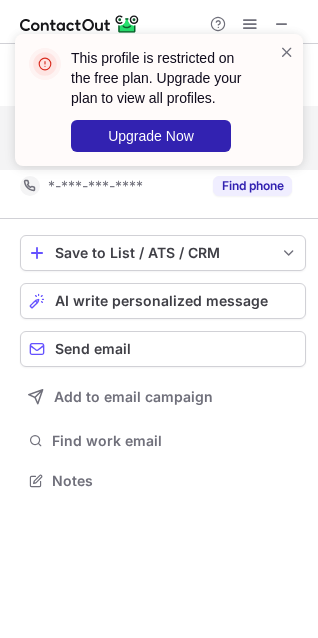 click on "This profile is restricted on the free plan. Upgrade your plan to view all profiles. Upgrade Now" at bounding box center [159, 100] 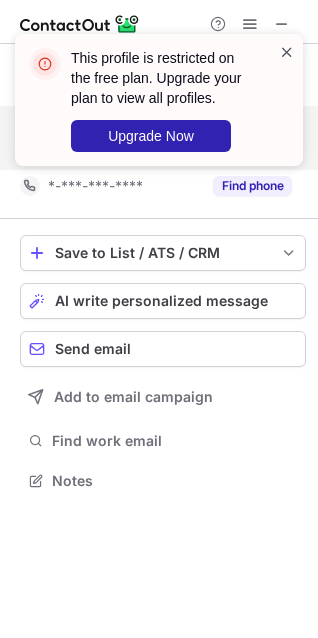 click at bounding box center (287, 52) 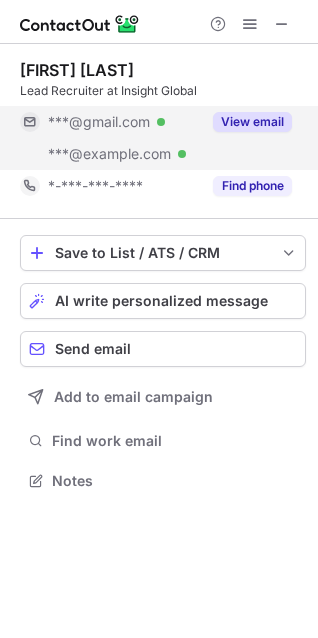 click on "This profile is restricted on the free plan. Upgrade your plan to view all profiles. Upgrade Now" at bounding box center [159, 108] 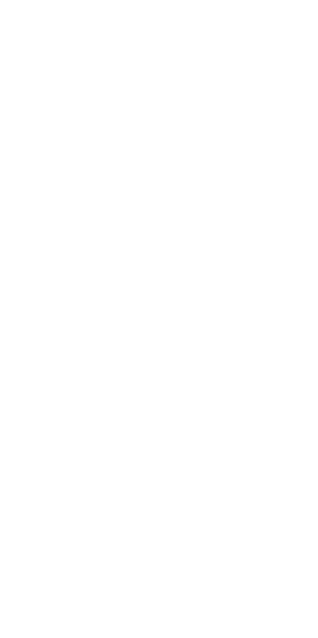 scroll, scrollTop: 0, scrollLeft: 0, axis: both 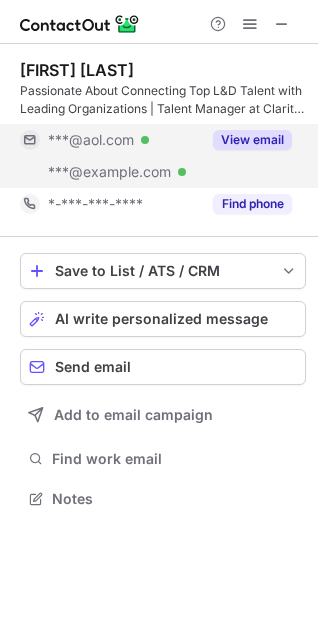 click on "View email" at bounding box center [252, 140] 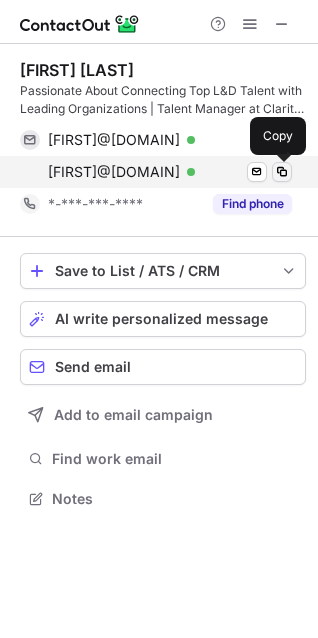 click at bounding box center (282, 172) 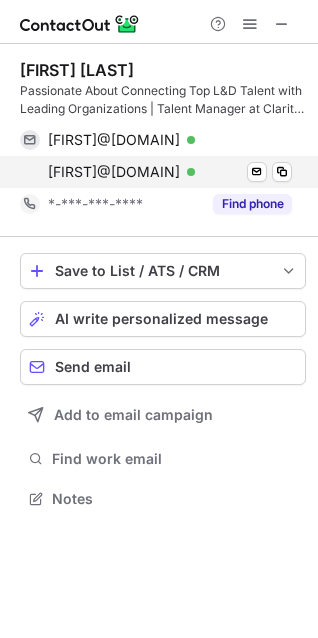 type 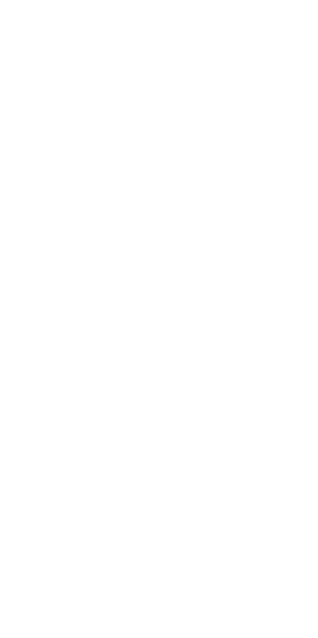 scroll, scrollTop: 0, scrollLeft: 0, axis: both 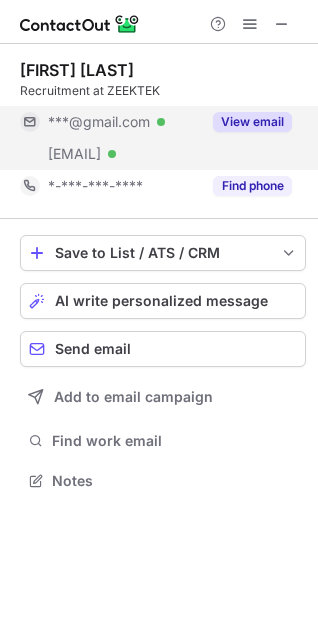 click on "[FIRST] [LAST] Recruitment at ZEEKTEK [EMAIL] Verified [EMAIL] Verified View email [PHONE] Find phone" at bounding box center (163, 131) 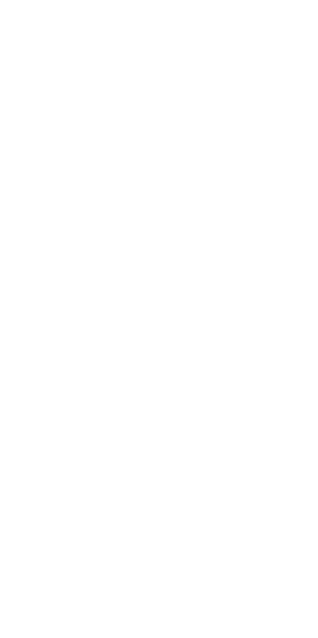 scroll, scrollTop: 0, scrollLeft: 0, axis: both 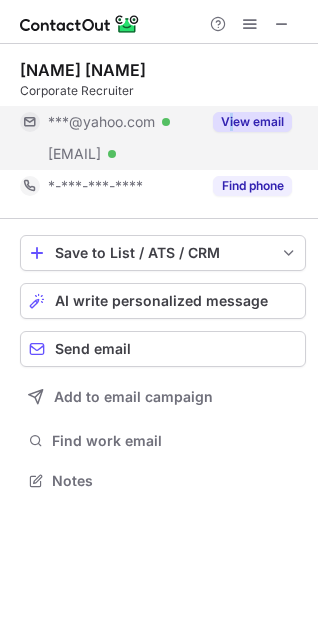 click on "View email" at bounding box center (246, 122) 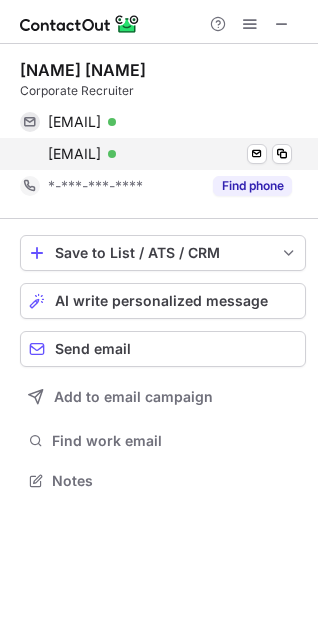 click on "tori.barton@corestaff.com Verified Send email Copy" at bounding box center [156, 154] 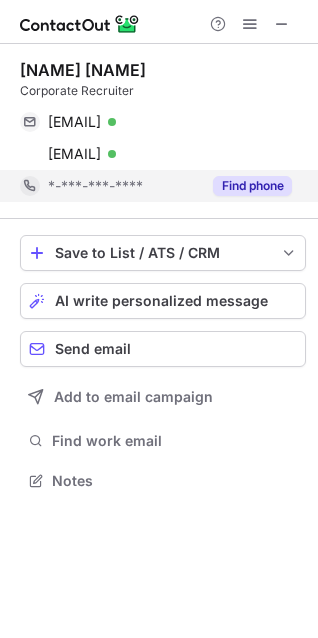 click on "Find phone" at bounding box center [252, 186] 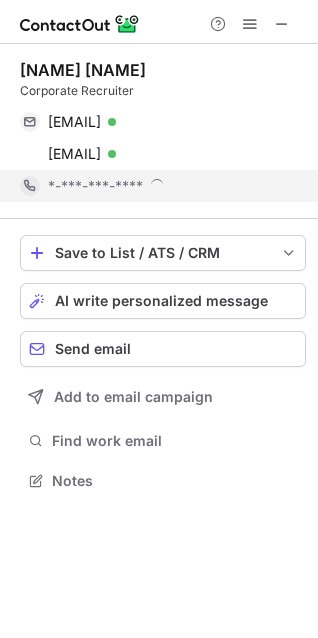 scroll, scrollTop: 10, scrollLeft: 10, axis: both 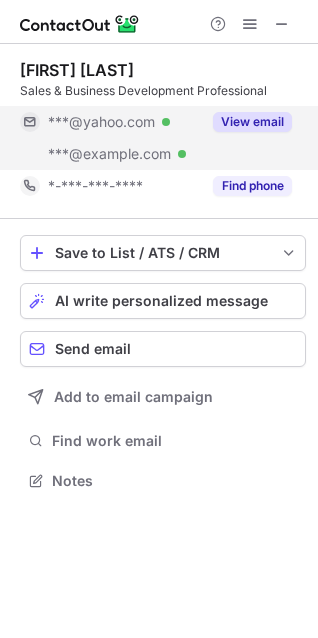 click on "View email" at bounding box center (252, 122) 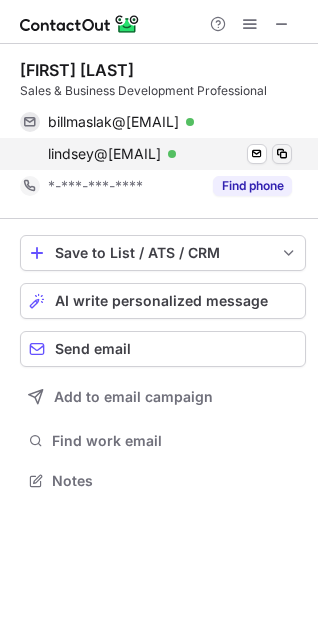click at bounding box center (282, 154) 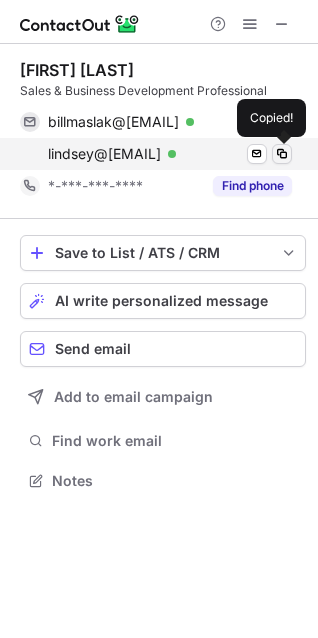 type 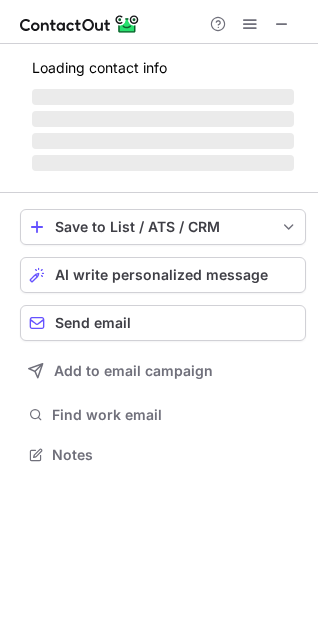 scroll, scrollTop: 10, scrollLeft: 10, axis: both 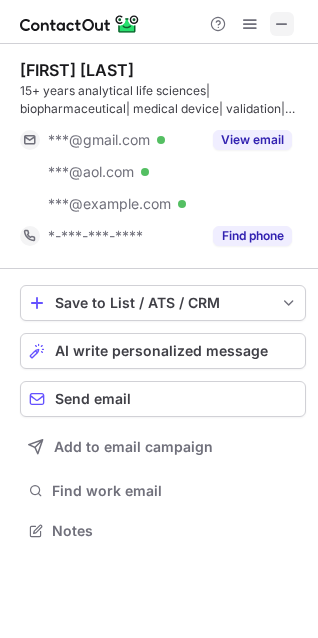 click at bounding box center [282, 24] 